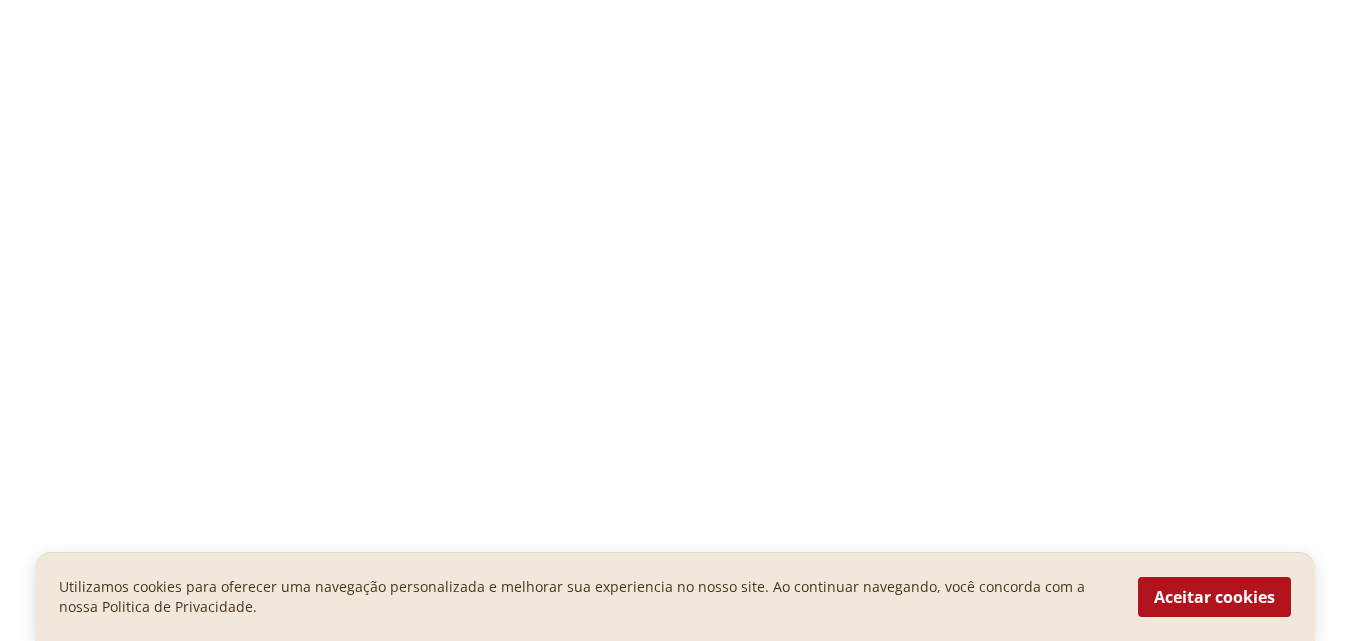scroll, scrollTop: 0, scrollLeft: 0, axis: both 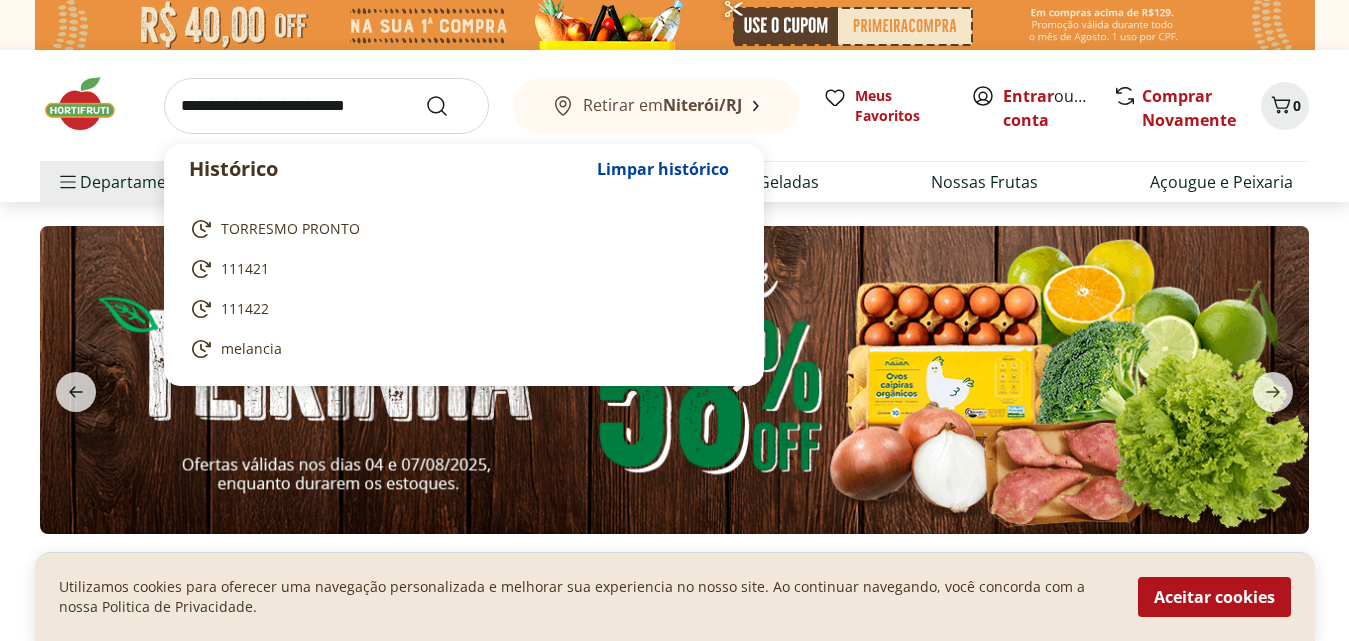 click at bounding box center [326, 106] 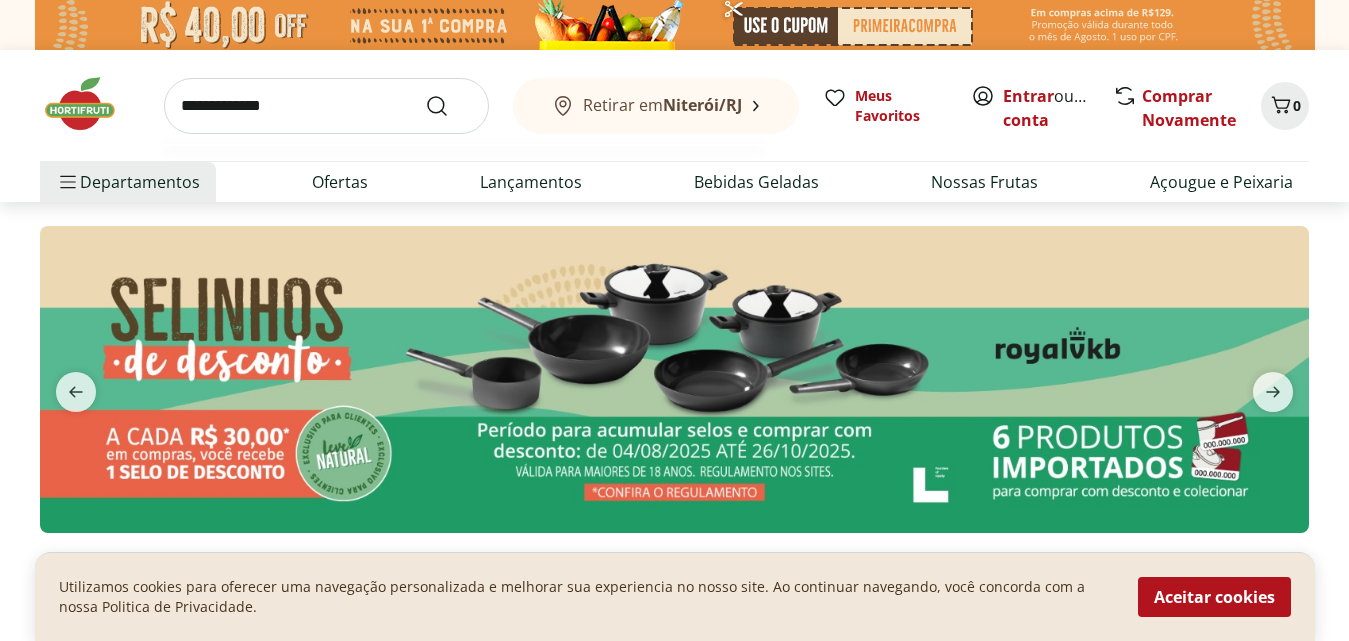 type on "**********" 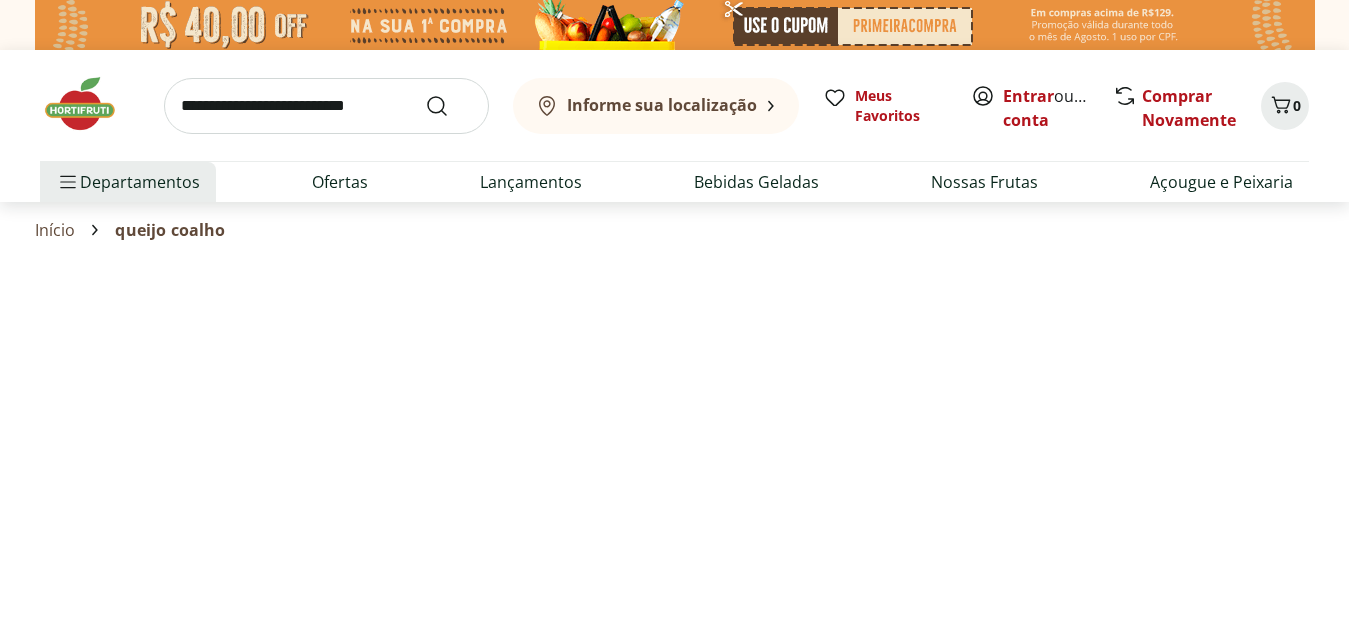 select on "**********" 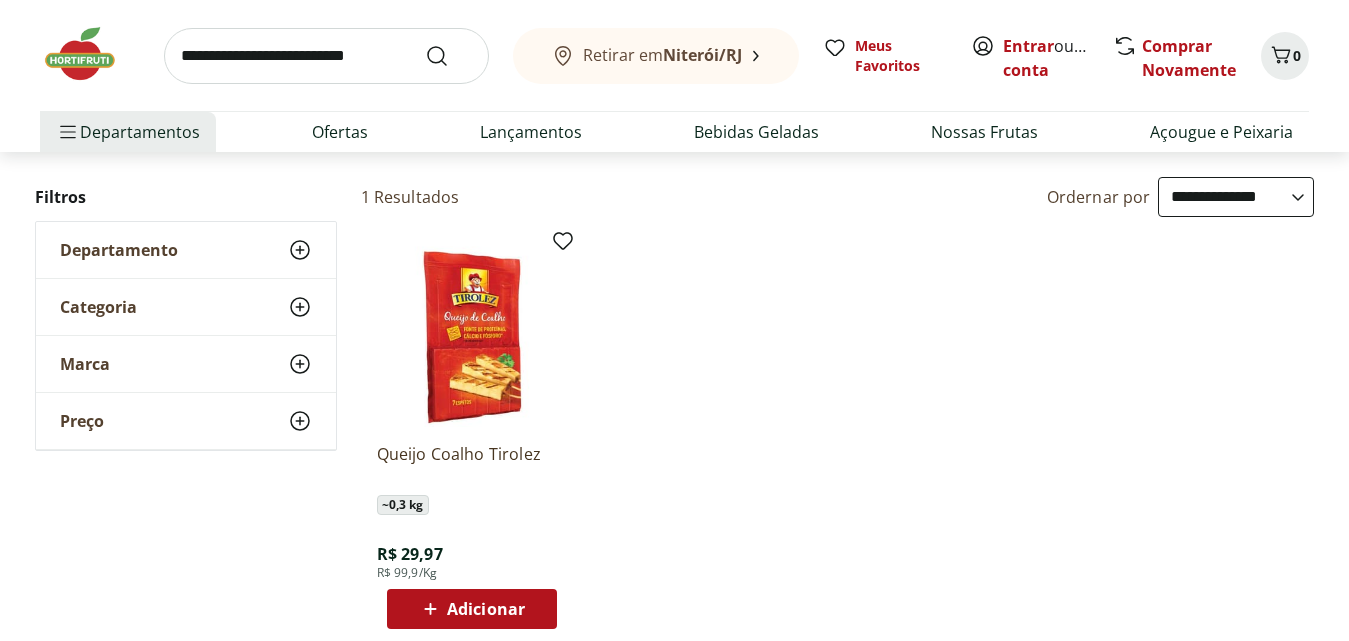 scroll, scrollTop: 200, scrollLeft: 0, axis: vertical 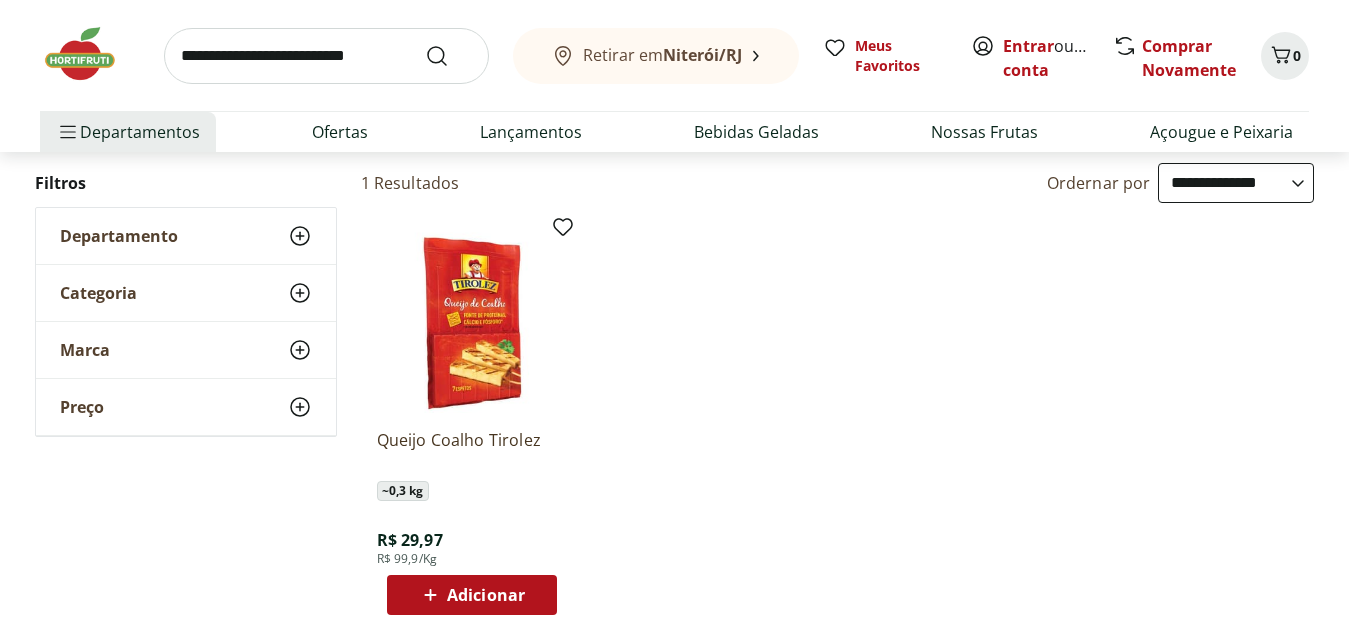 click at bounding box center [472, 318] 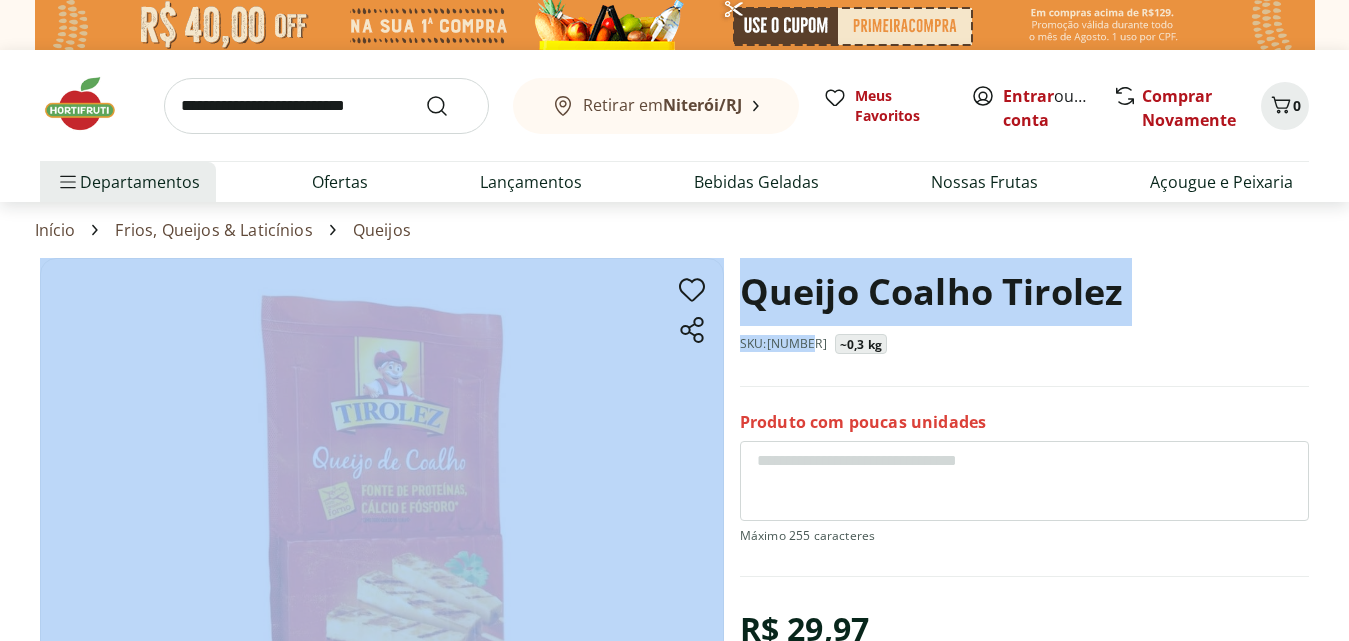 drag, startPoint x: 810, startPoint y: 346, endPoint x: 722, endPoint y: 331, distance: 89.26926 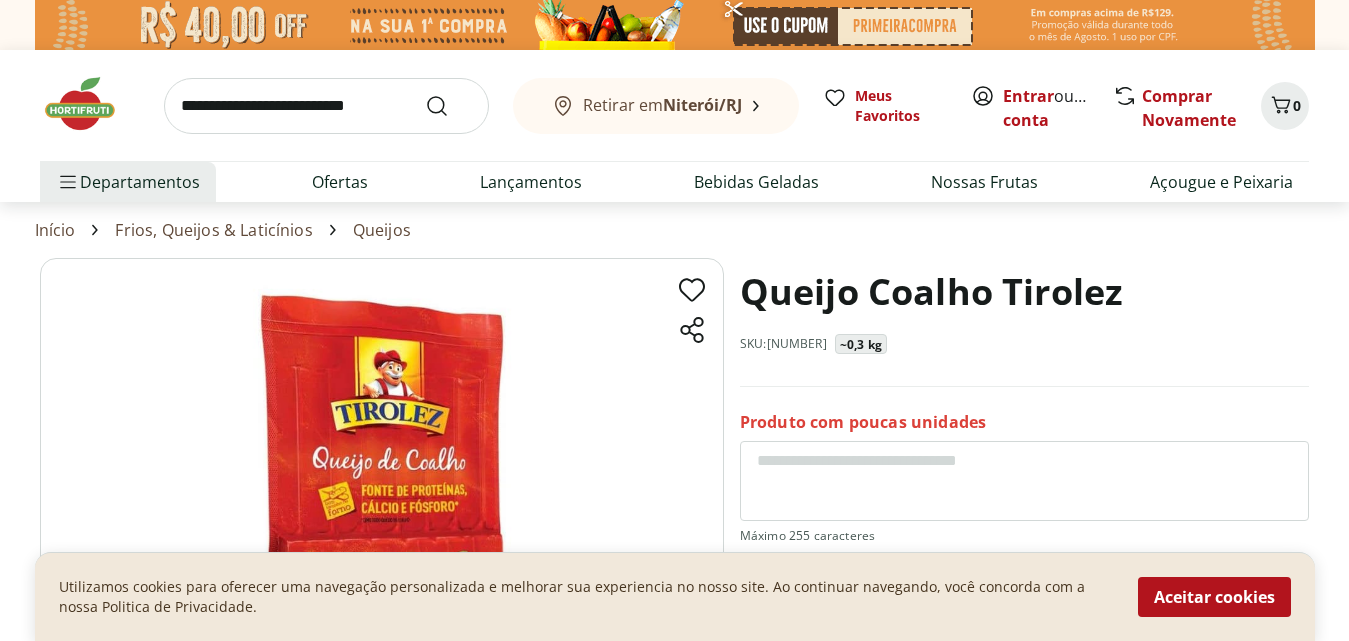 click at bounding box center (326, 106) 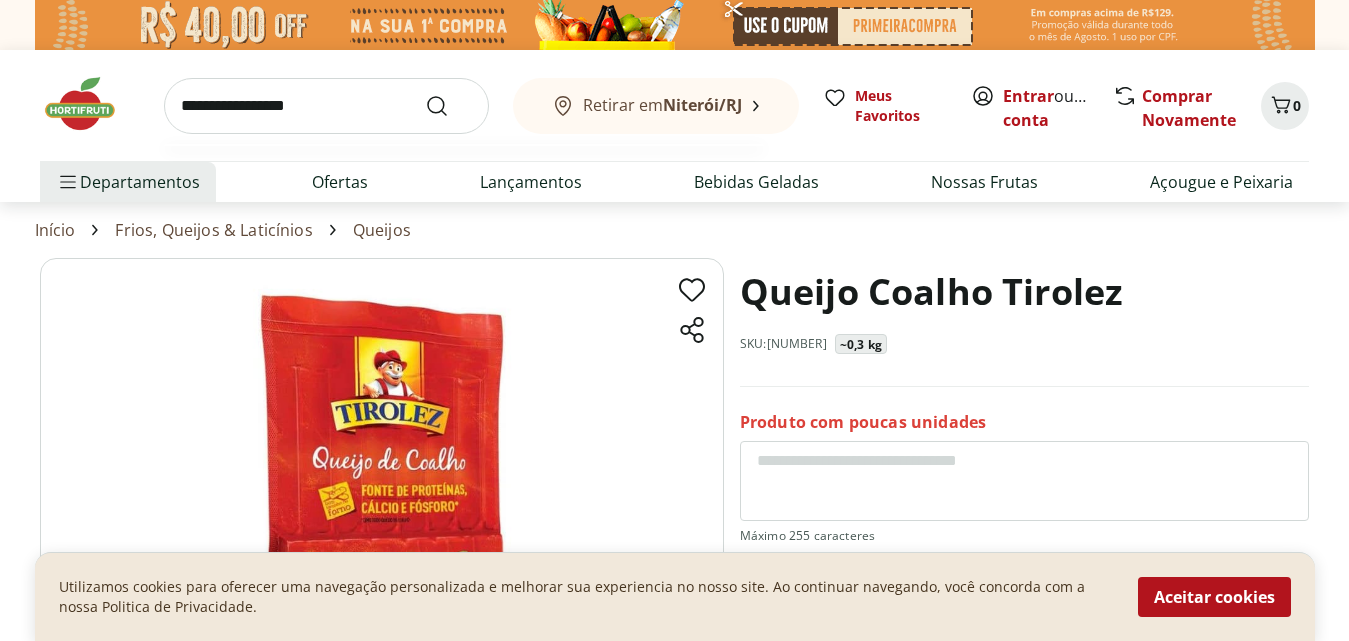 type on "**********" 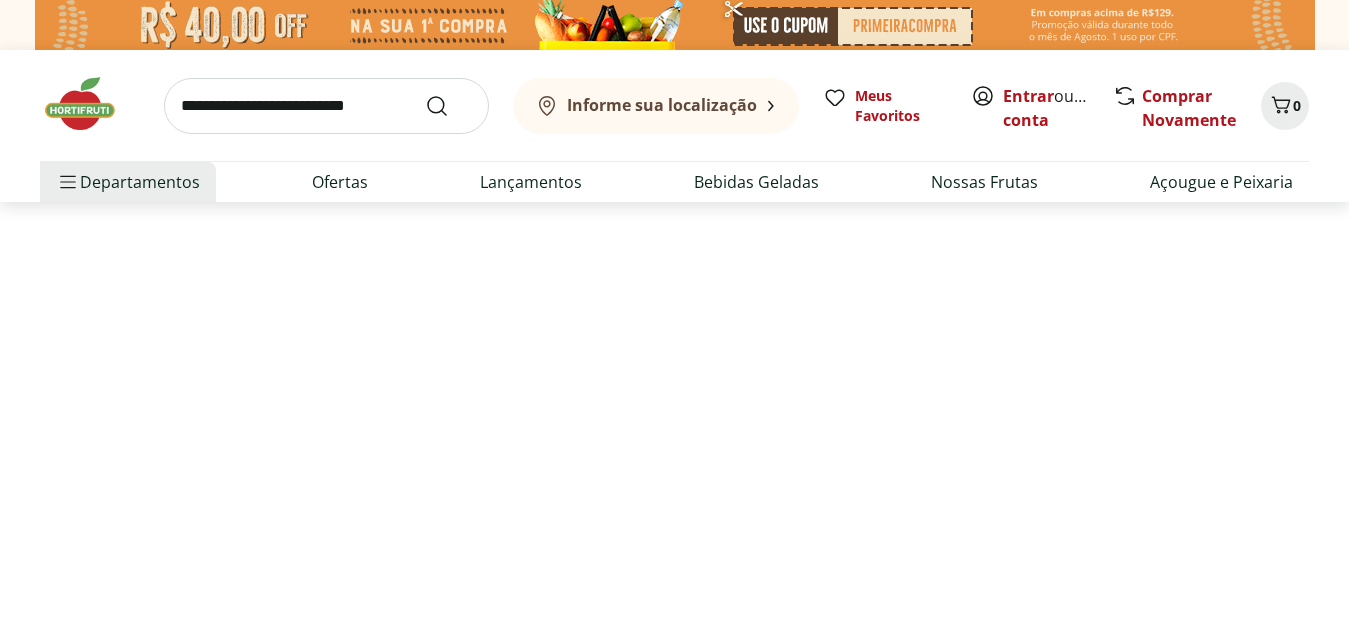 select on "**********" 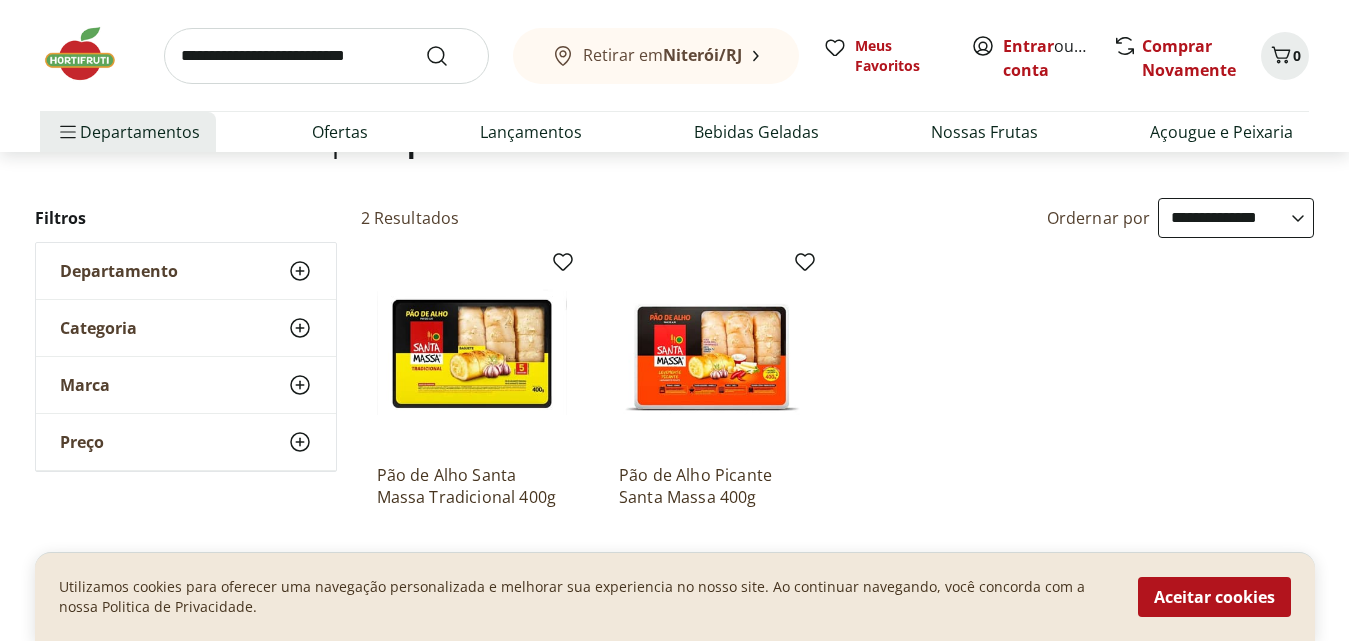 scroll, scrollTop: 200, scrollLeft: 0, axis: vertical 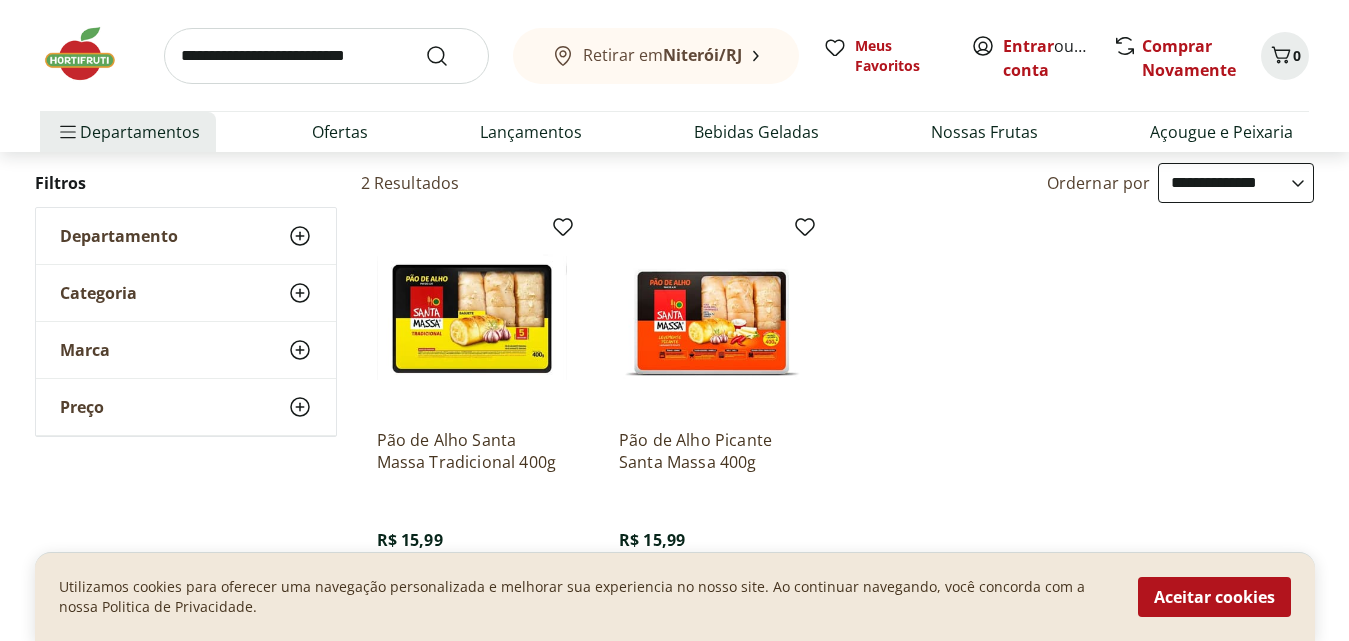 click at bounding box center (472, 318) 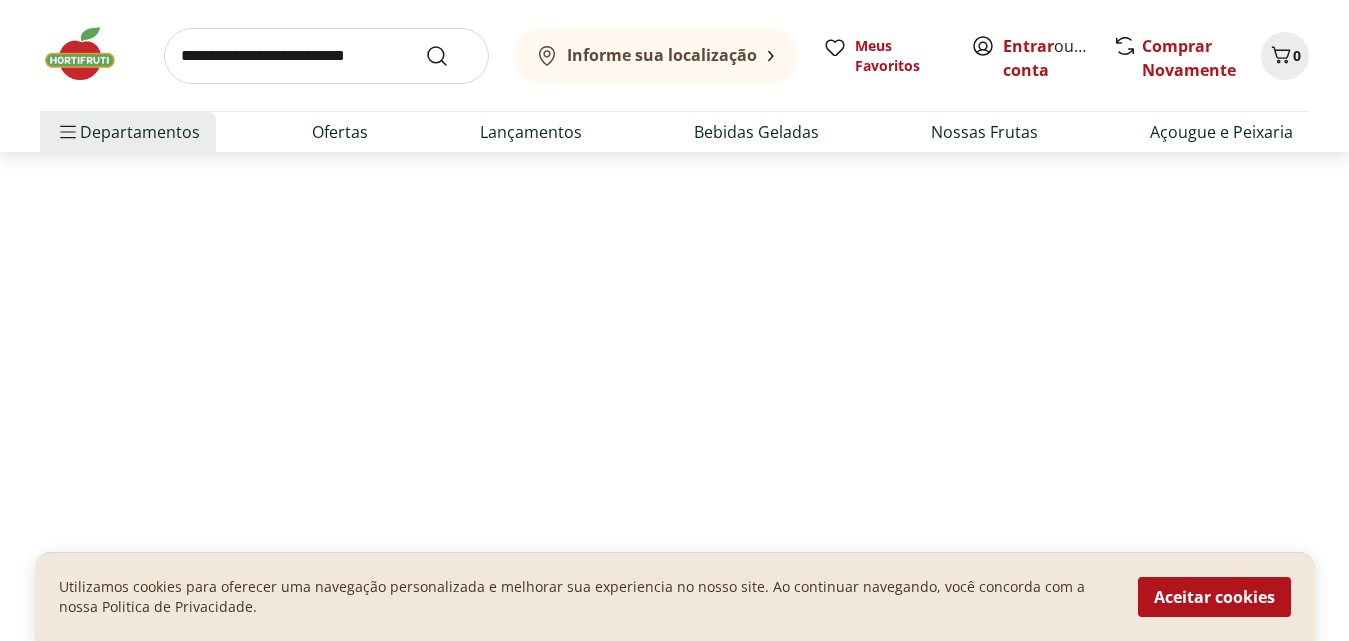 scroll, scrollTop: 0, scrollLeft: 0, axis: both 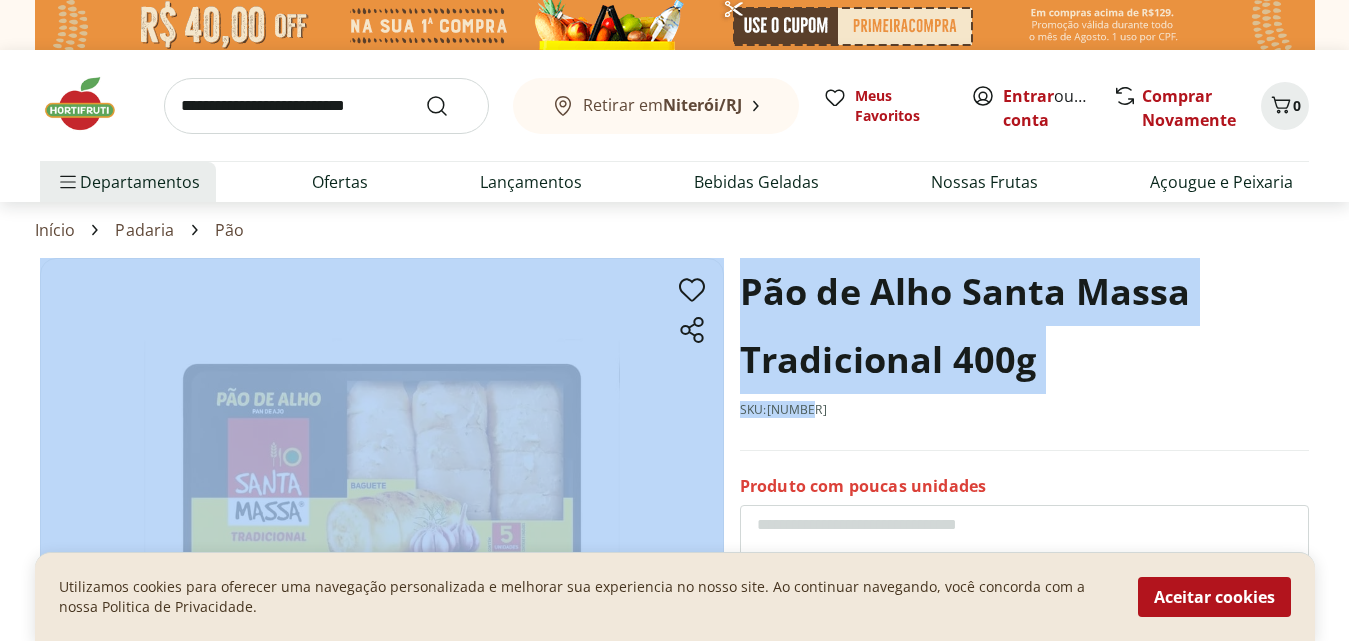 drag, startPoint x: 820, startPoint y: 413, endPoint x: 728, endPoint y: 297, distance: 148.05405 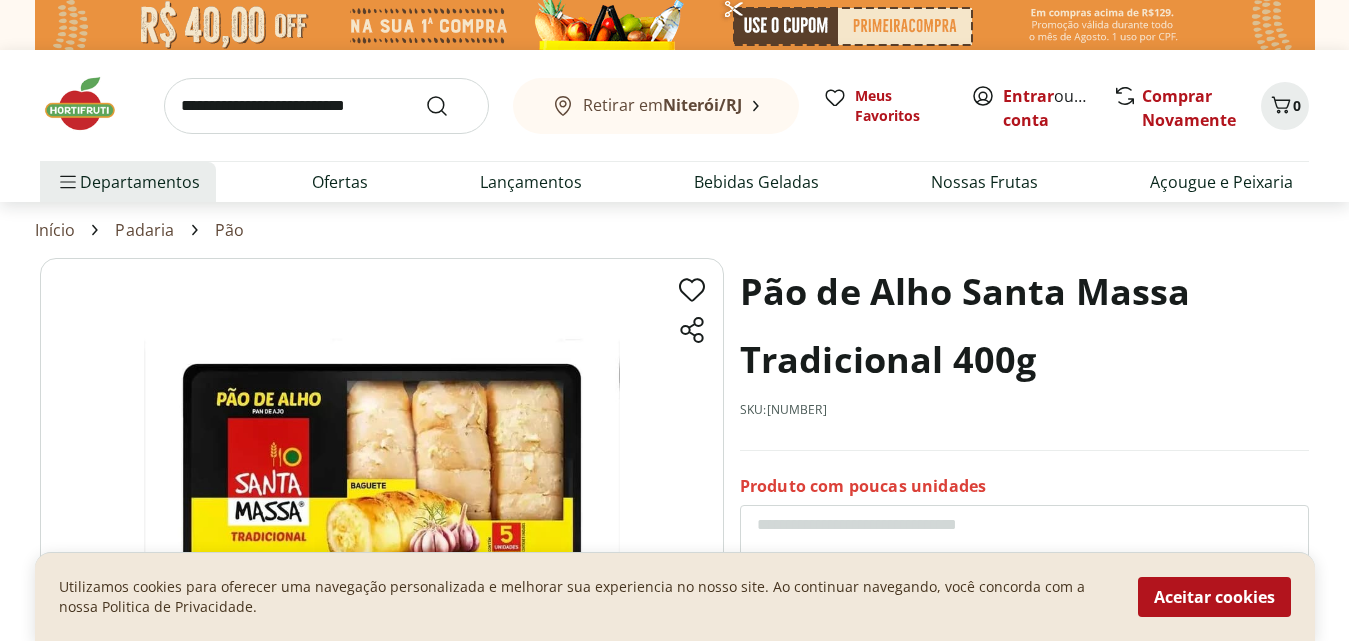click on "Pão de Alho Santa Massa Tradicional 400g SKU:  124949 Produto com poucas unidades R$ 15,99 * Adicionar Pão de Alho Santa Massa Tradicional 400g R$ 15,99 Adicionar Descrição" at bounding box center (674, 579) 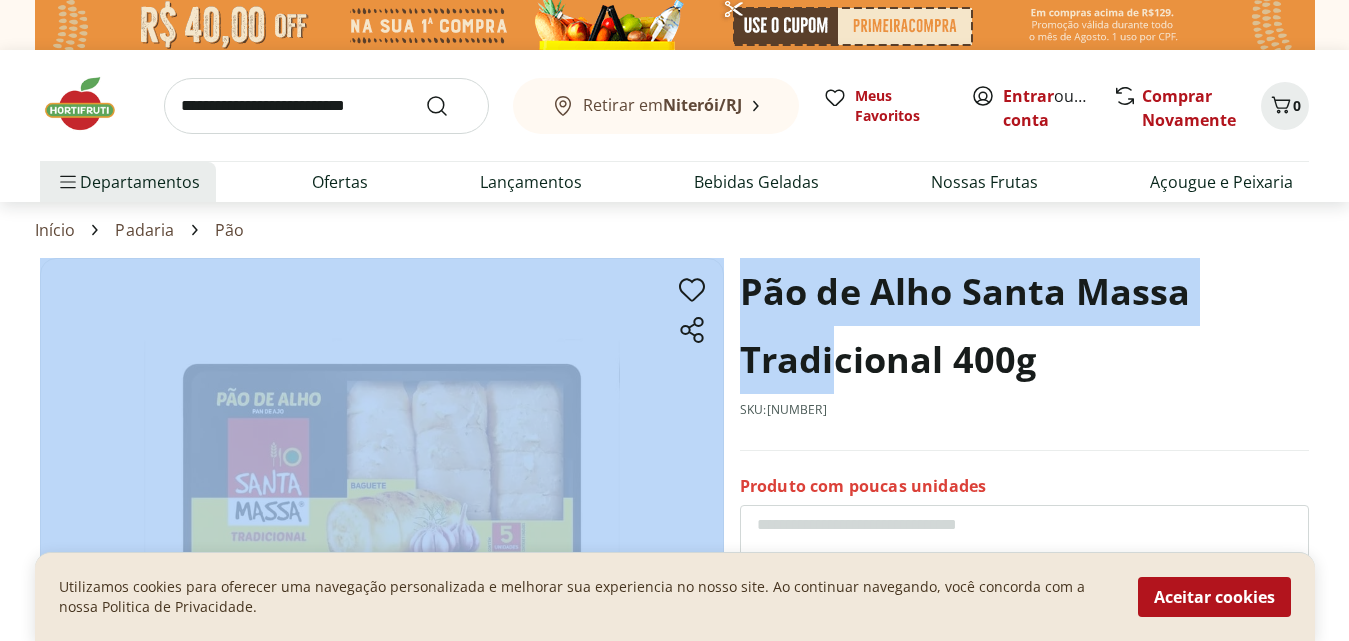 drag, startPoint x: 831, startPoint y: 408, endPoint x: 718, endPoint y: 292, distance: 161.94135 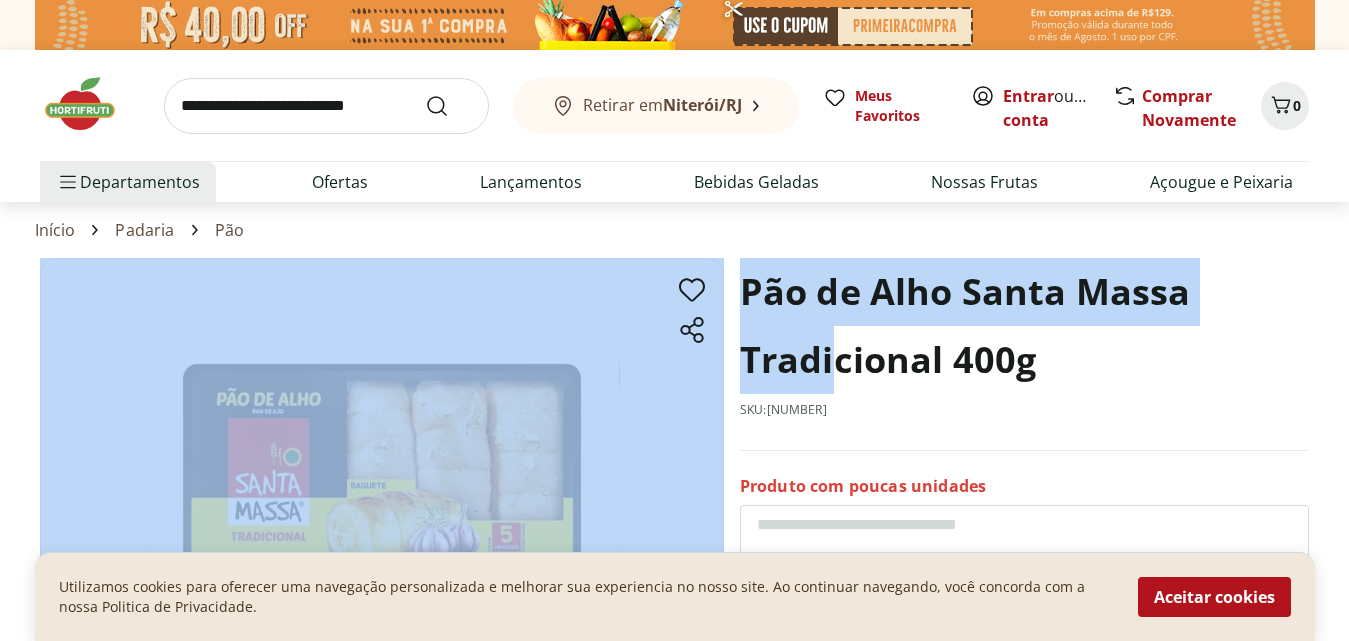 click on "Pão de Alho Santa Massa Tradicional 400g SKU:  [SKU]" at bounding box center [1024, 354] 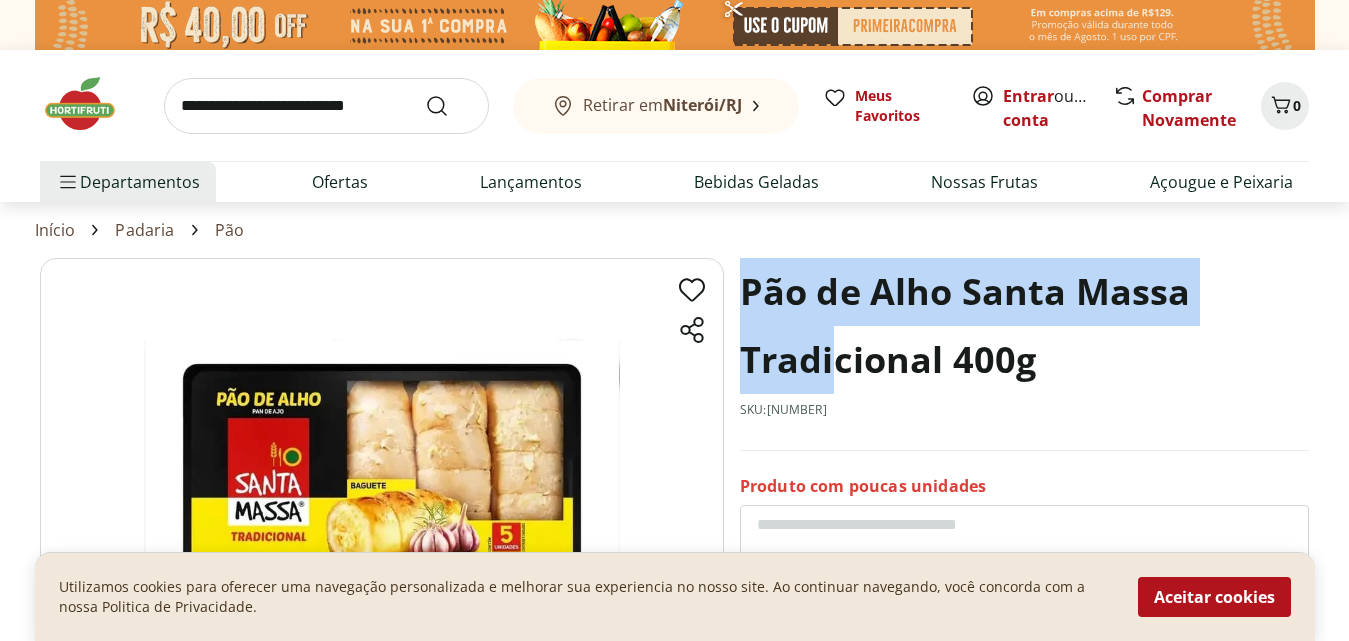 drag, startPoint x: 815, startPoint y: 407, endPoint x: 746, endPoint y: 284, distance: 141.0319 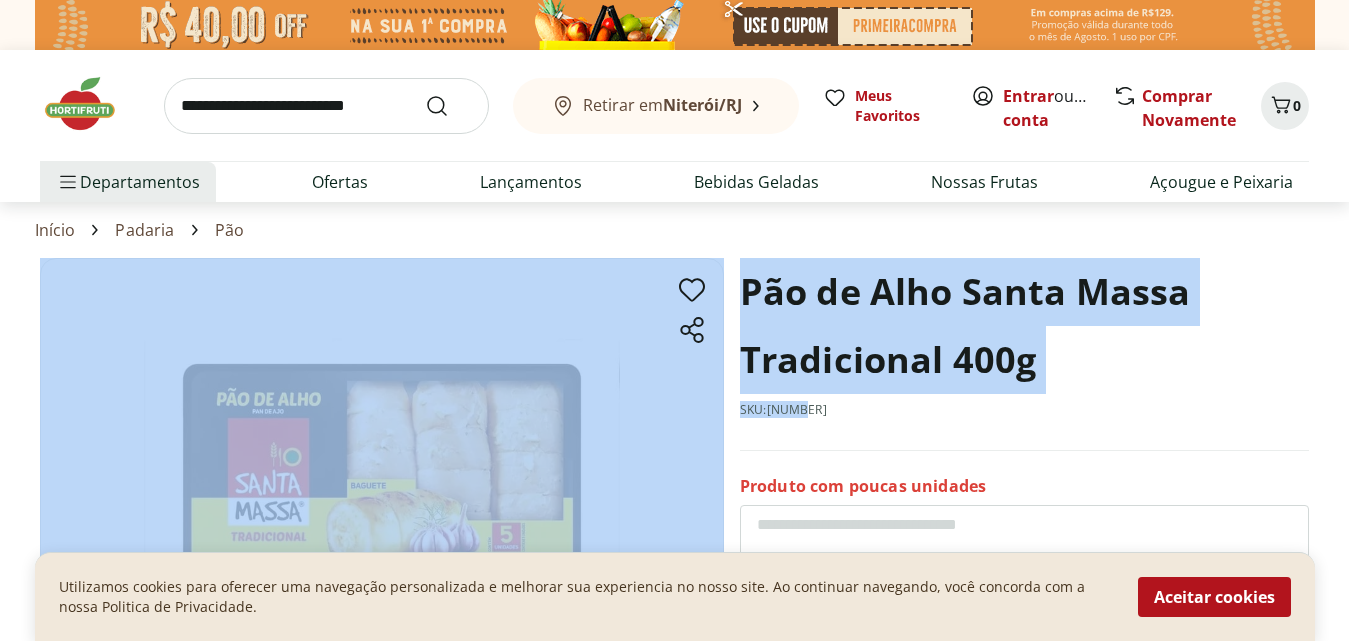 drag, startPoint x: 808, startPoint y: 412, endPoint x: 726, endPoint y: 284, distance: 152.01315 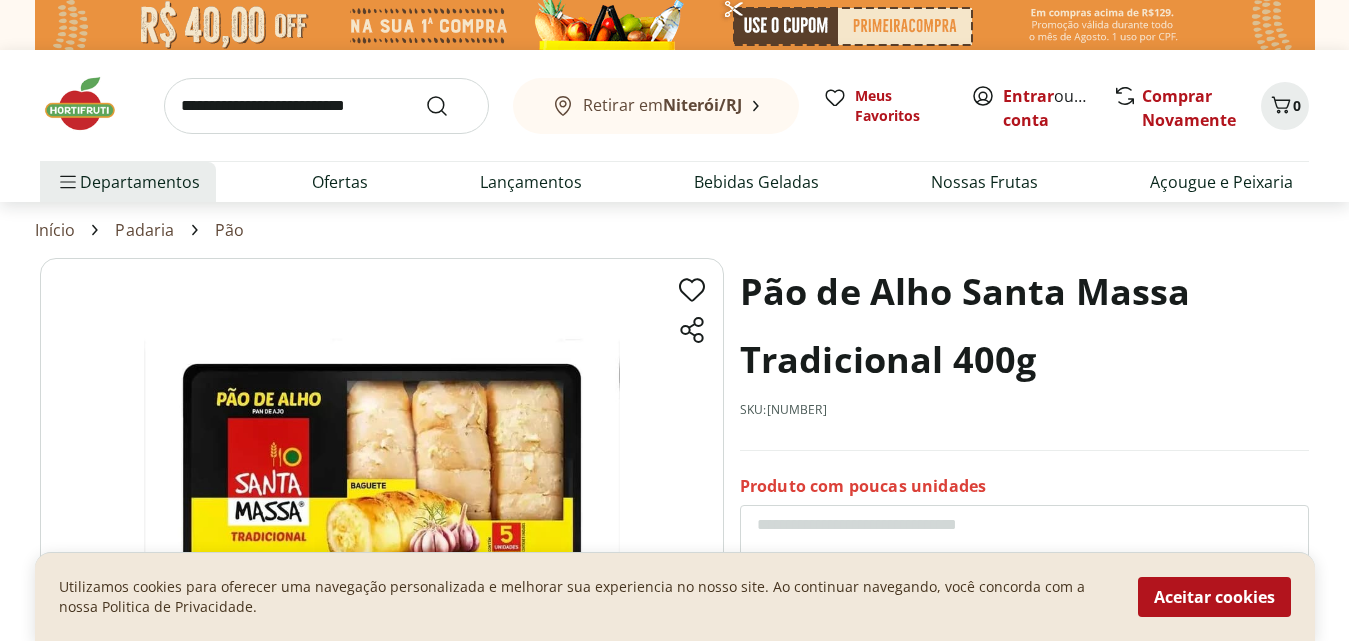 click at bounding box center [326, 106] 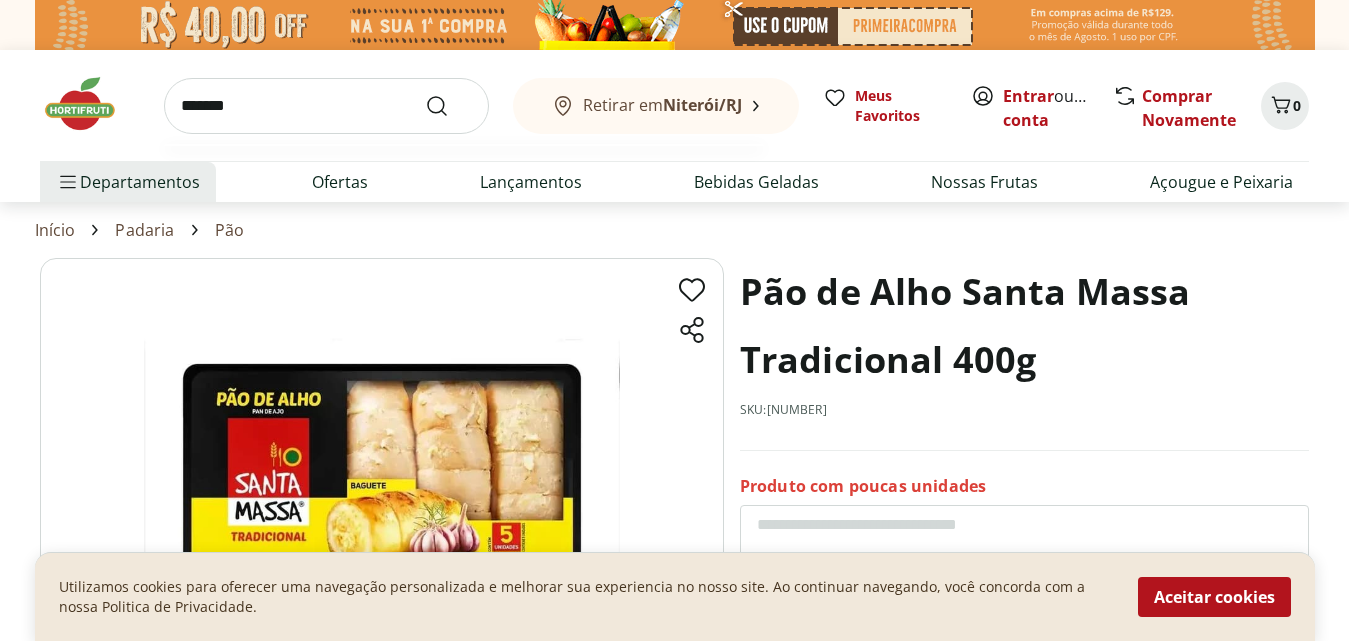 type on "*******" 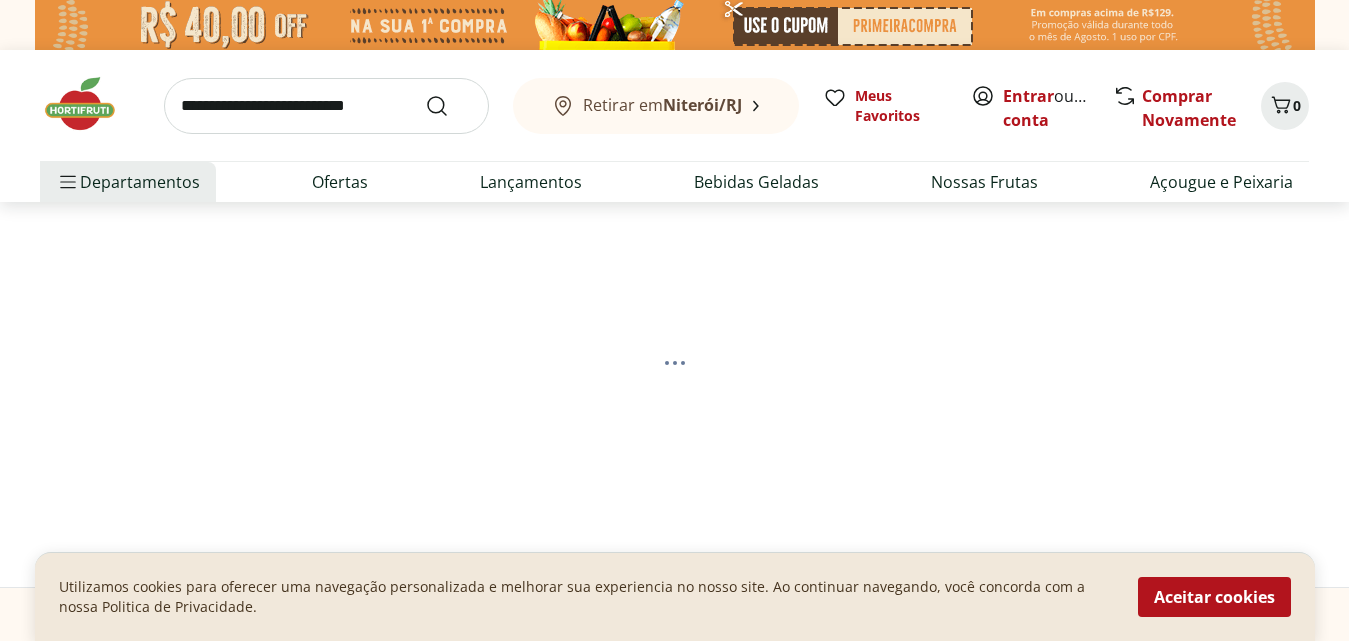select on "**********" 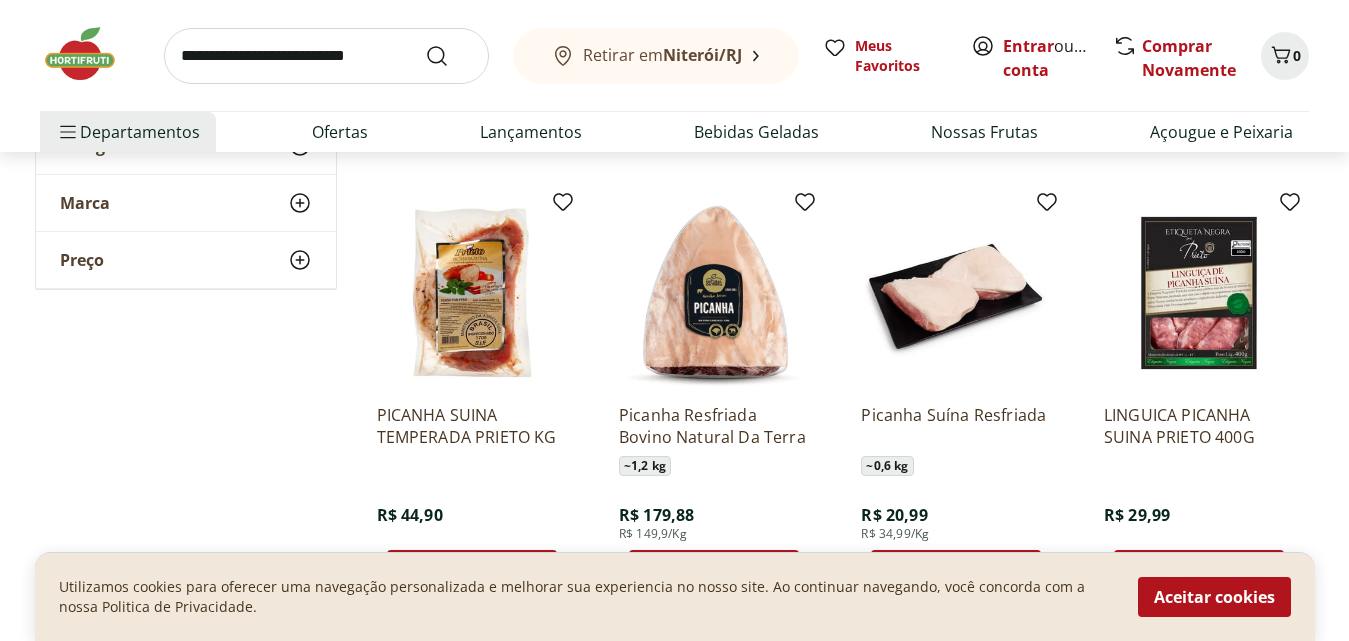 scroll, scrollTop: 700, scrollLeft: 0, axis: vertical 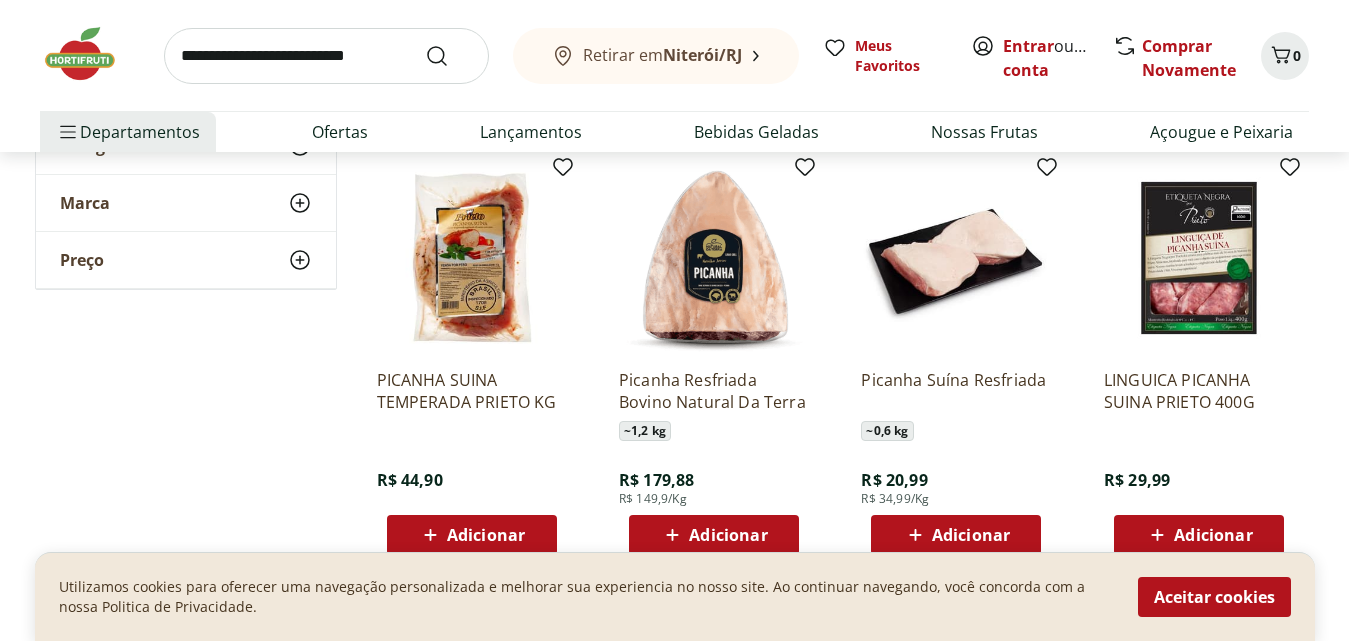click at bounding box center [714, 258] 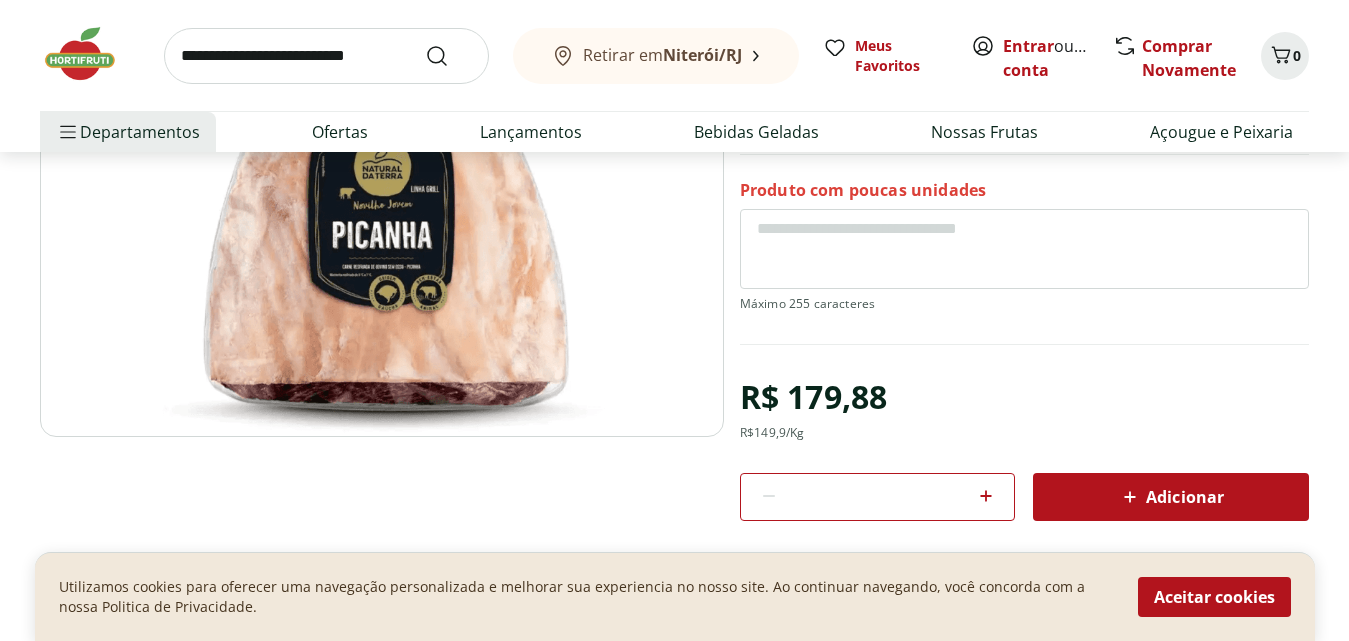scroll, scrollTop: 100, scrollLeft: 0, axis: vertical 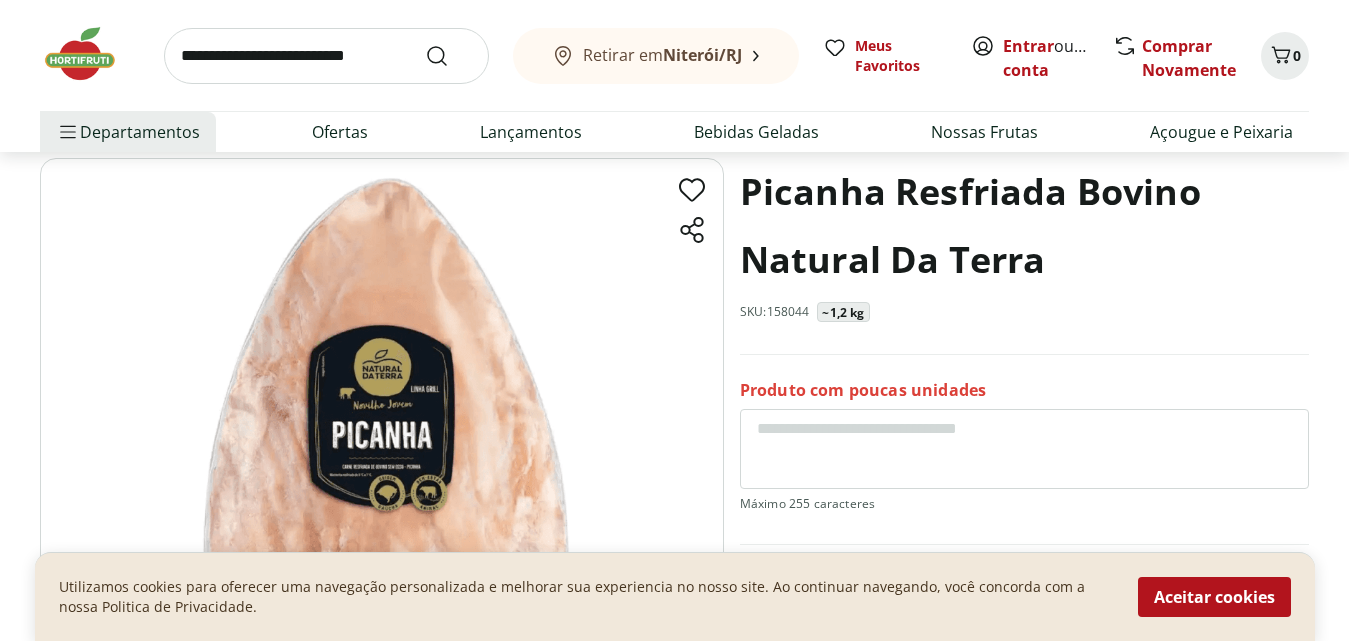 click on "SKU:  [SKU]" at bounding box center [775, 312] 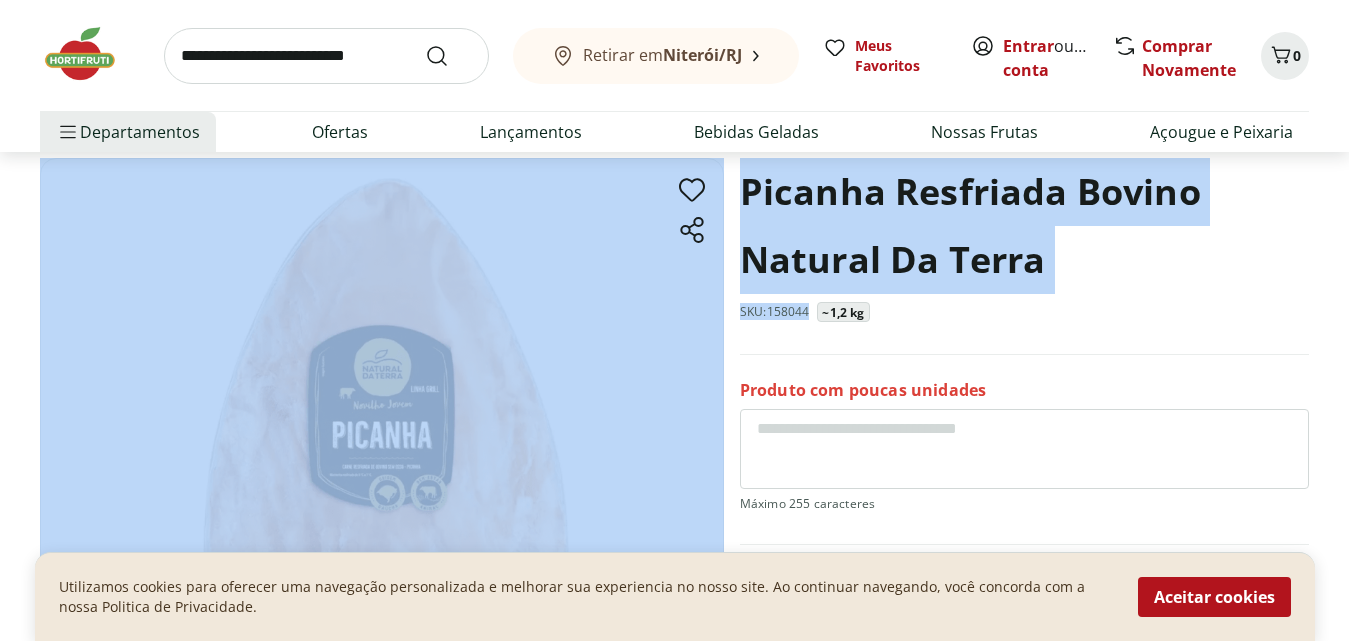 drag, startPoint x: 813, startPoint y: 310, endPoint x: 729, endPoint y: 200, distance: 138.4052 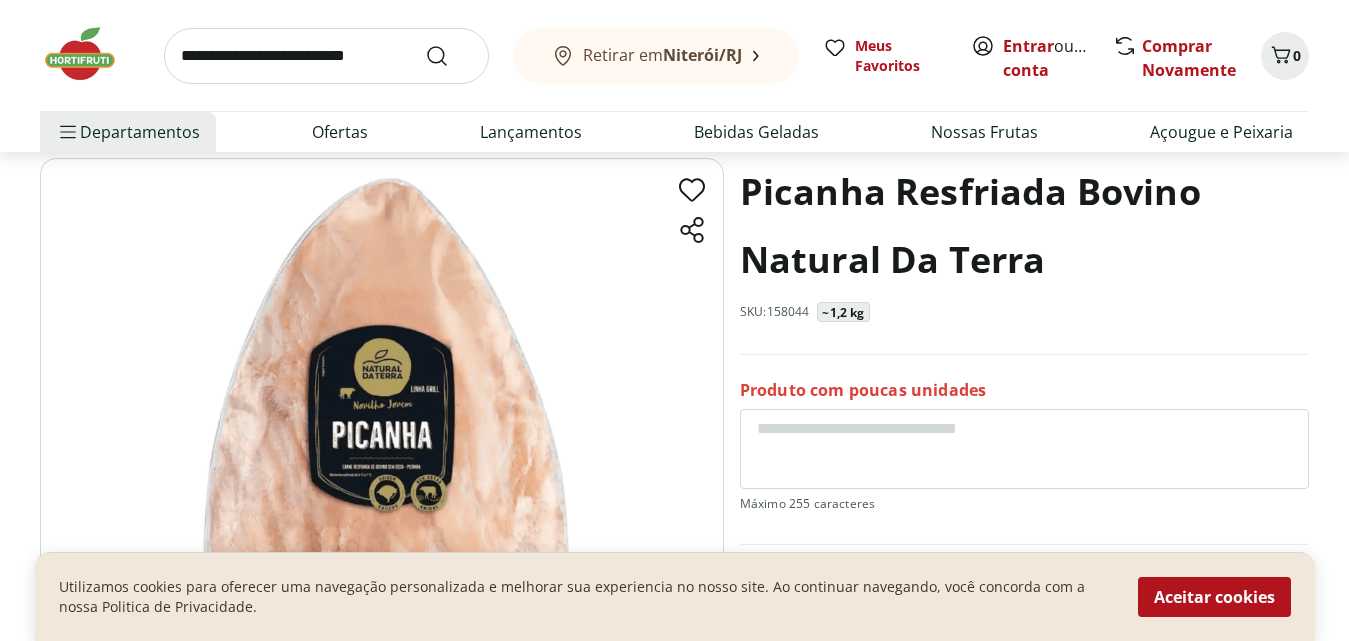 click on "Picanha Resfriada Bovino Natural Da Terra SKU:  [SKU] ~1,2 kg Produto com poucas unidades R$ 179,88 R$  149,9 /Kg * Adicionar PRODUTO COM PESO VARIÁVEL O preço e a quantidade deste produto podem variar de acordo com o peso médio. O valor indicado é uma estimativa, e a quantidade final pode ser ajustada conforme o peso exato do produto no momento da pesagem. Picanha Resfriada Bovino Natural Da Terra R$ 179,88 Adicionar Descrição" at bounding box center (674, 557) 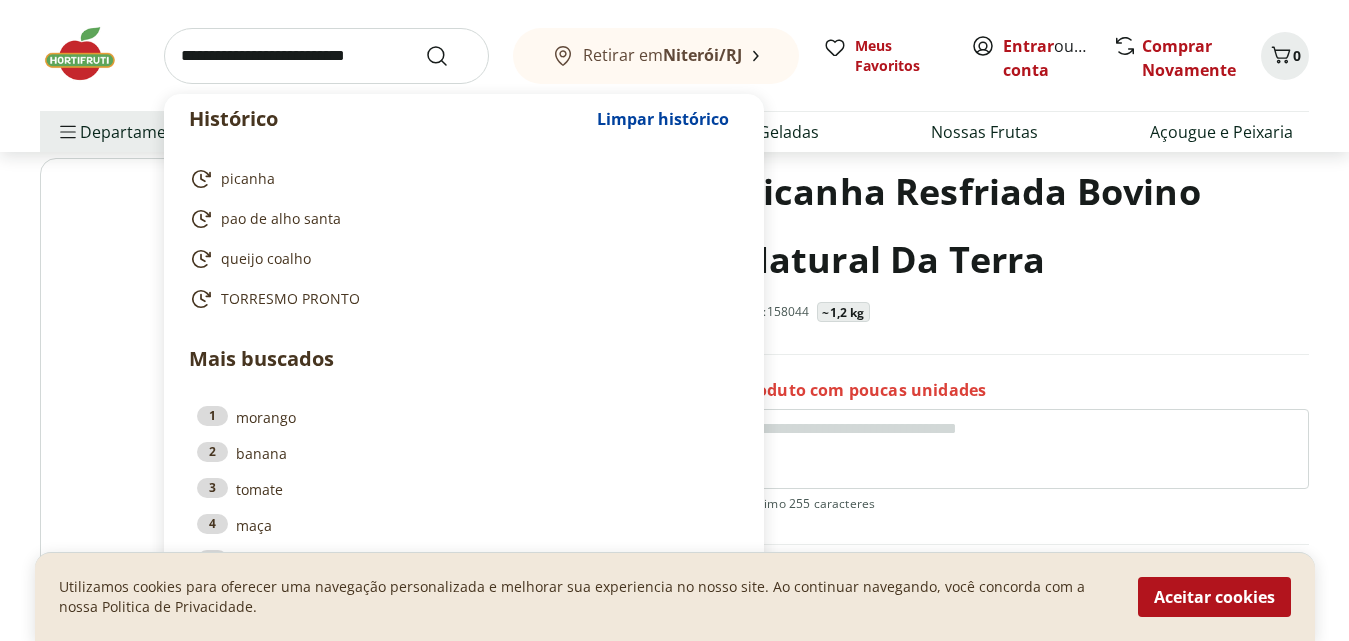 click at bounding box center [326, 56] 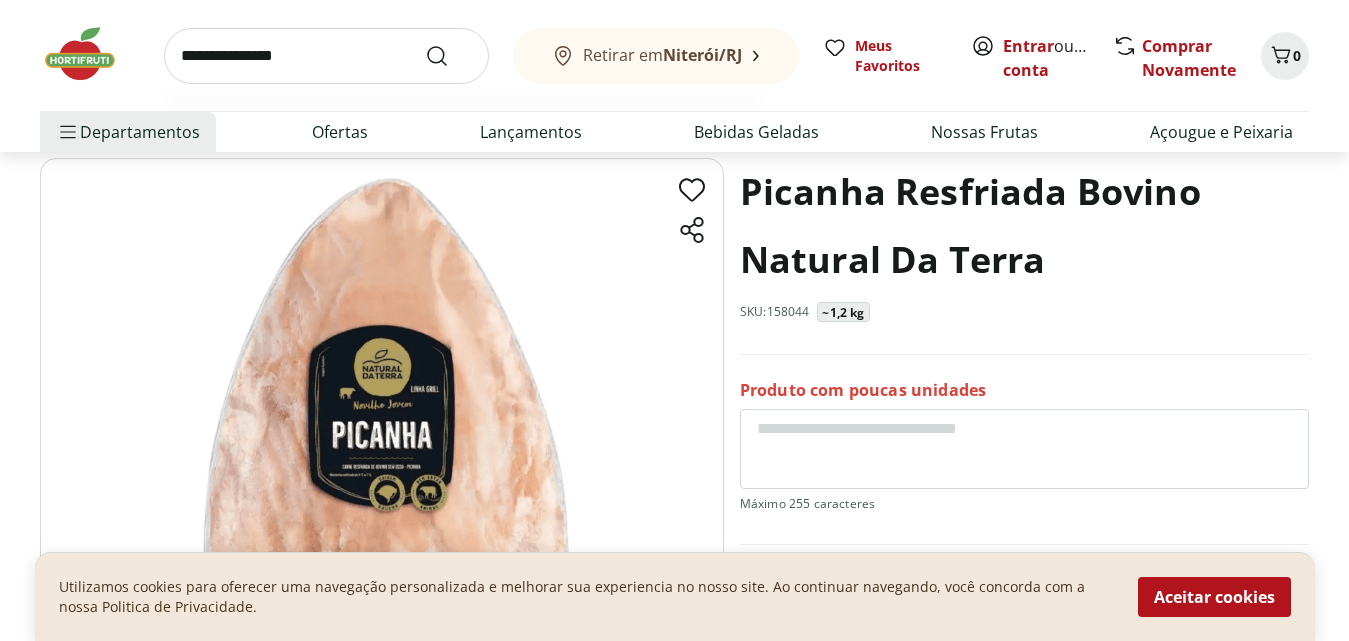 type on "**********" 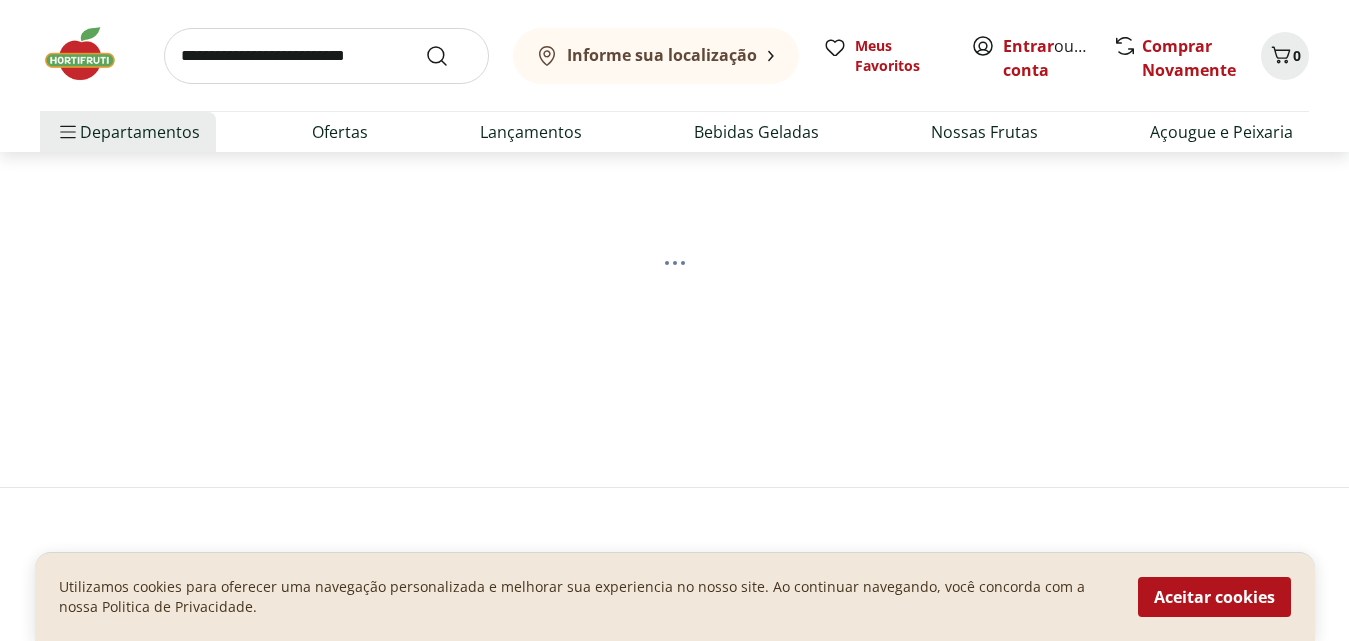 scroll, scrollTop: 0, scrollLeft: 0, axis: both 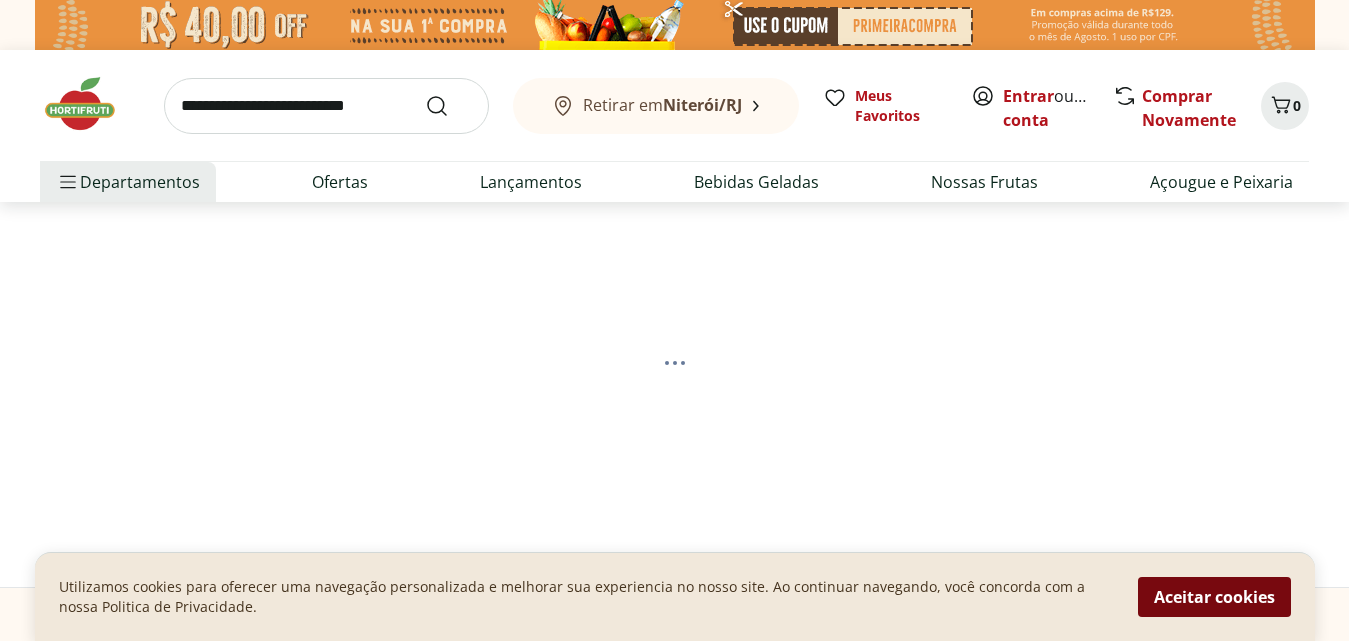 click on "Aceitar cookies" at bounding box center (1214, 597) 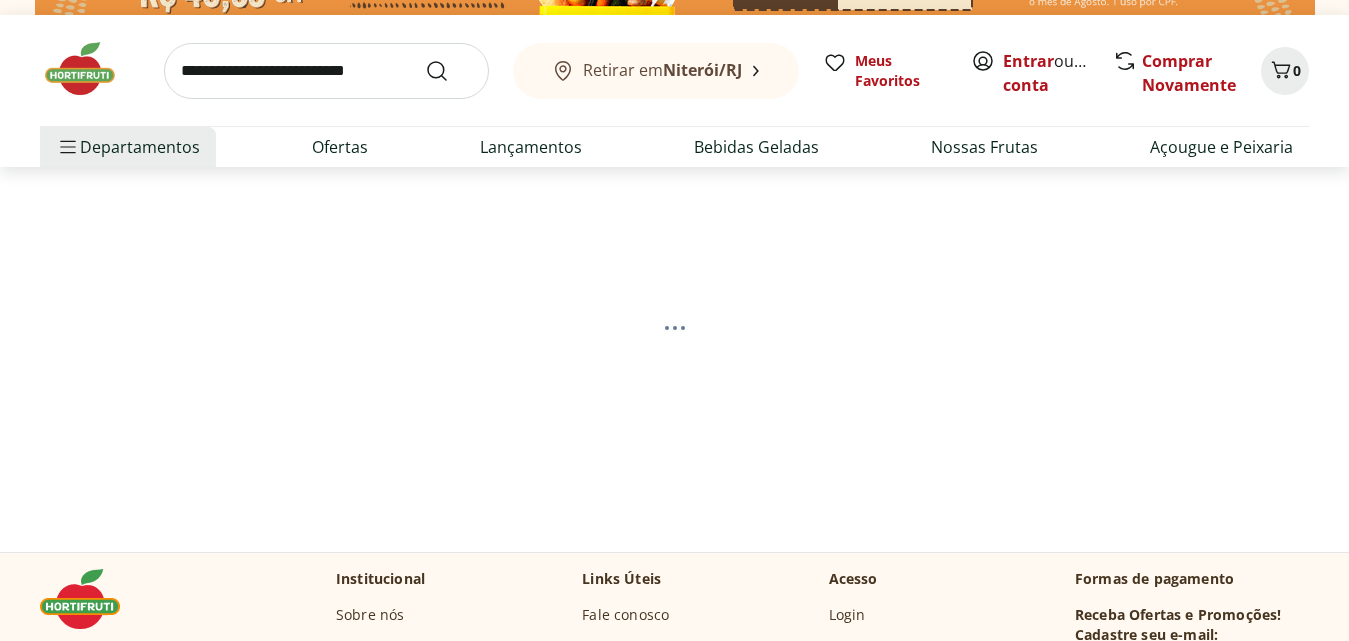 scroll, scrollTop: 0, scrollLeft: 0, axis: both 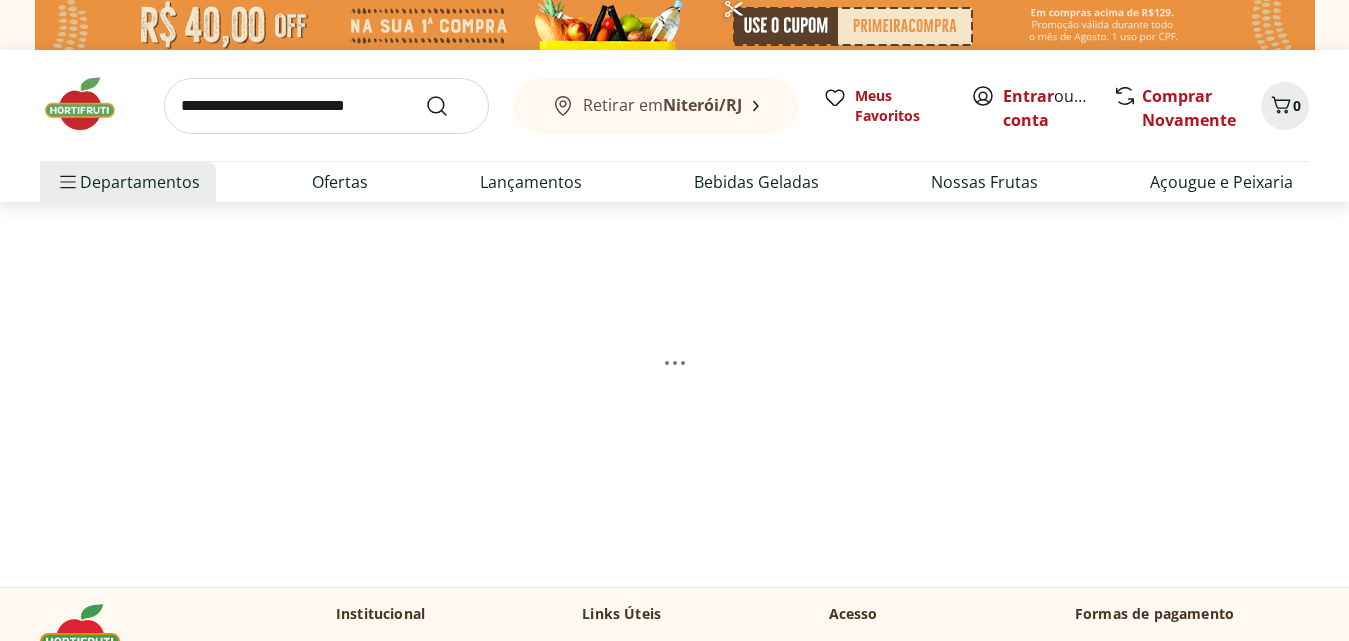 select on "**********" 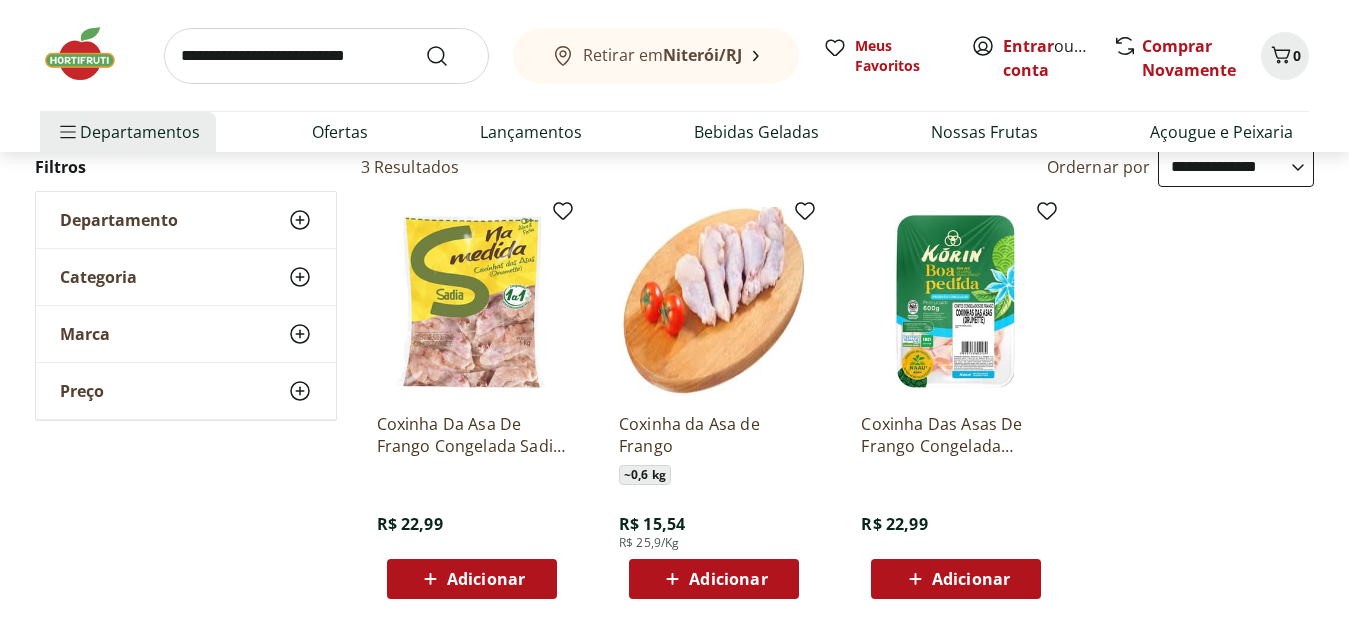 scroll, scrollTop: 200, scrollLeft: 0, axis: vertical 